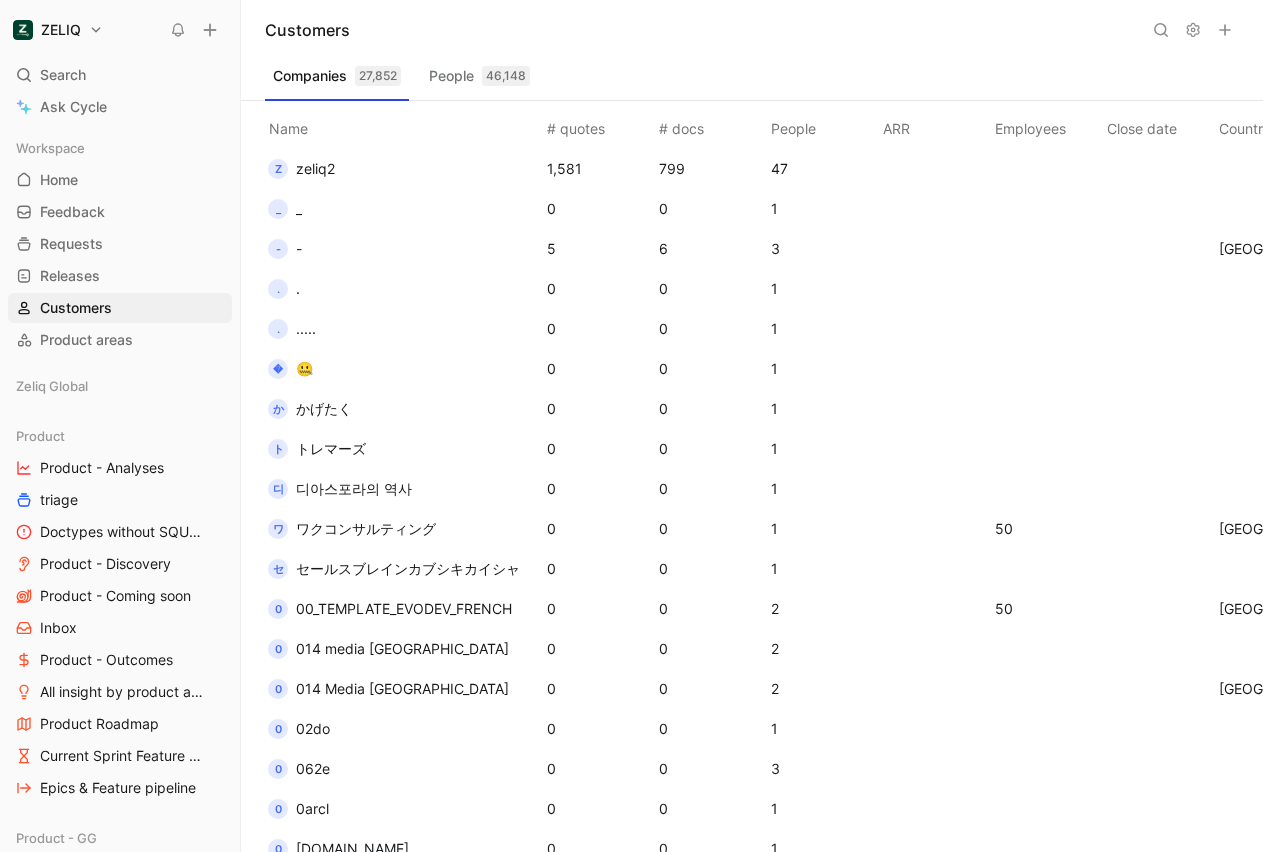 scroll, scrollTop: 0, scrollLeft: 0, axis: both 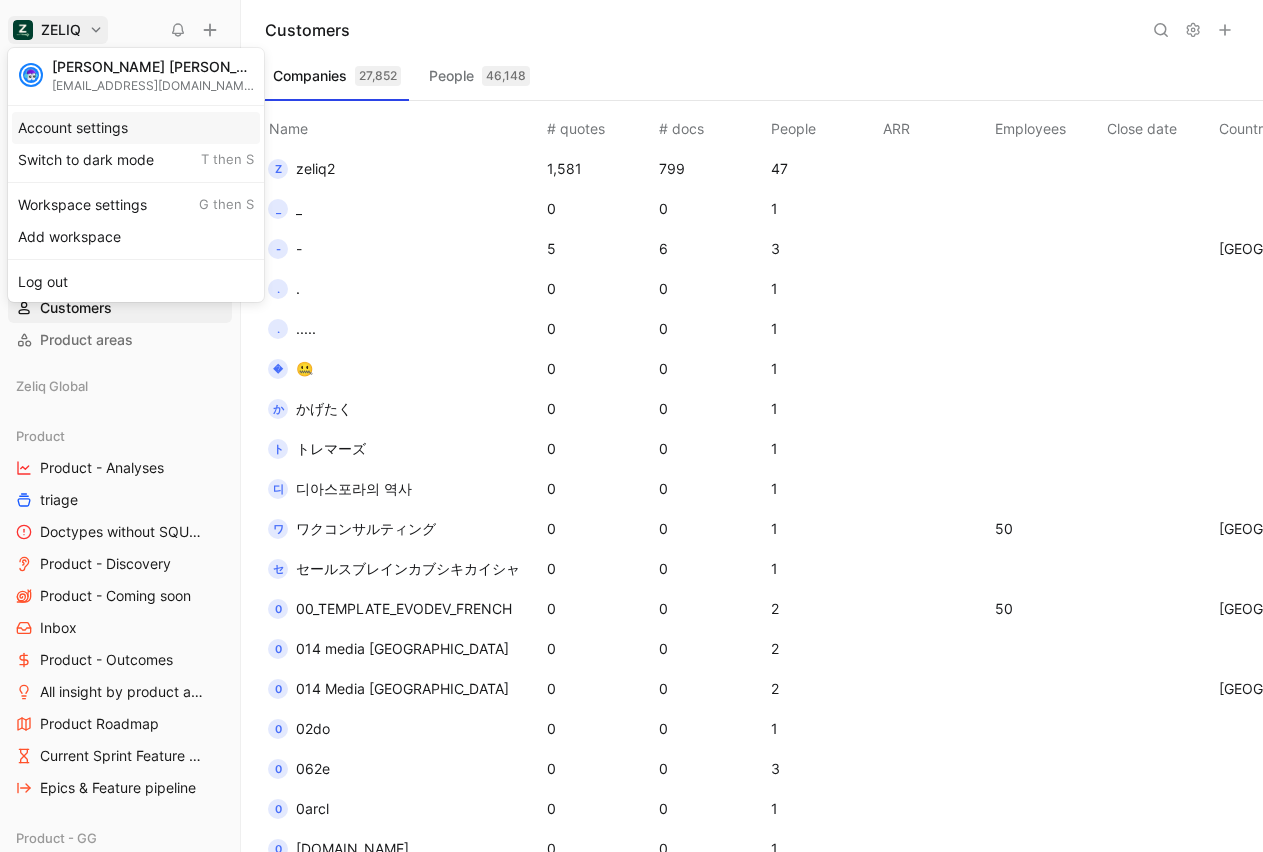 click on "Account settings" at bounding box center (136, 128) 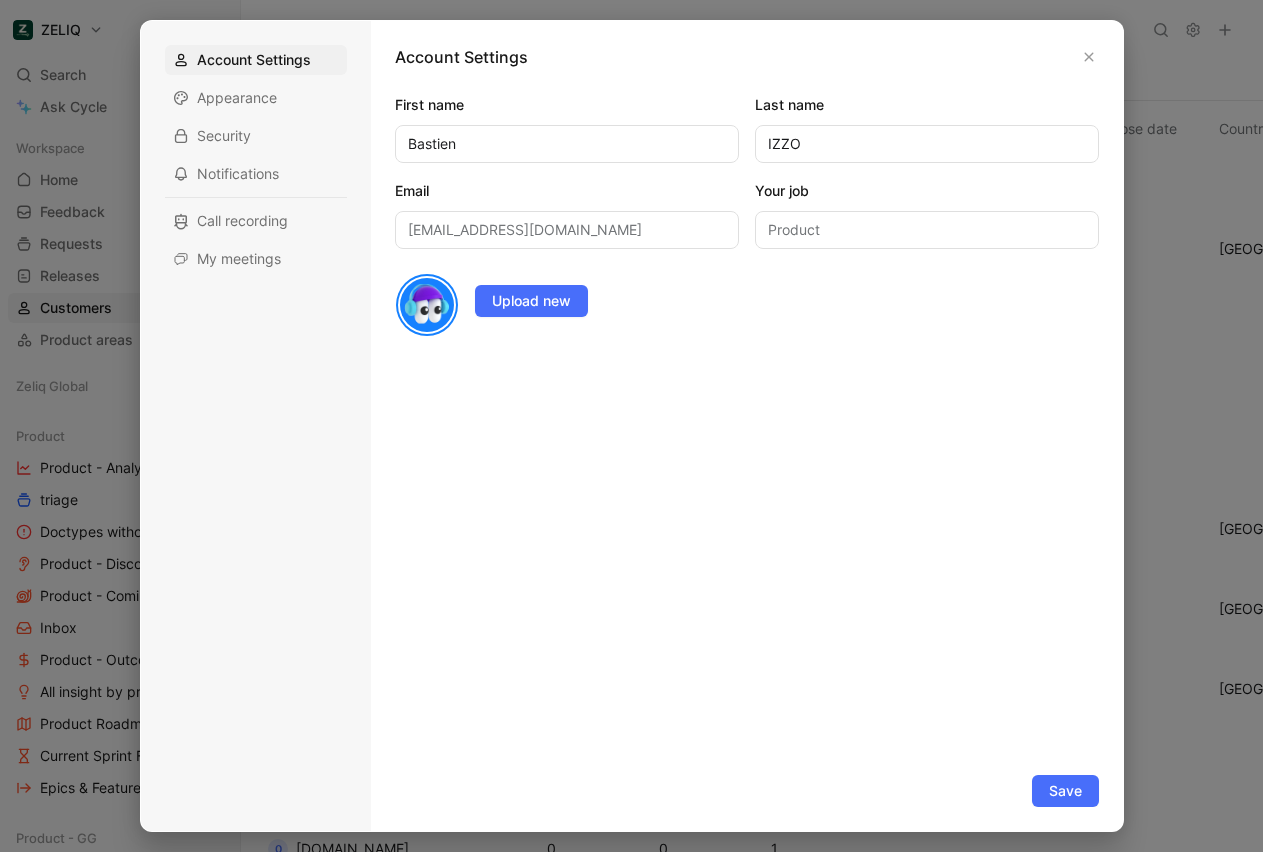 click on "Account Settings Appearance Security Notifications Call recording My meetings" at bounding box center (256, 159) 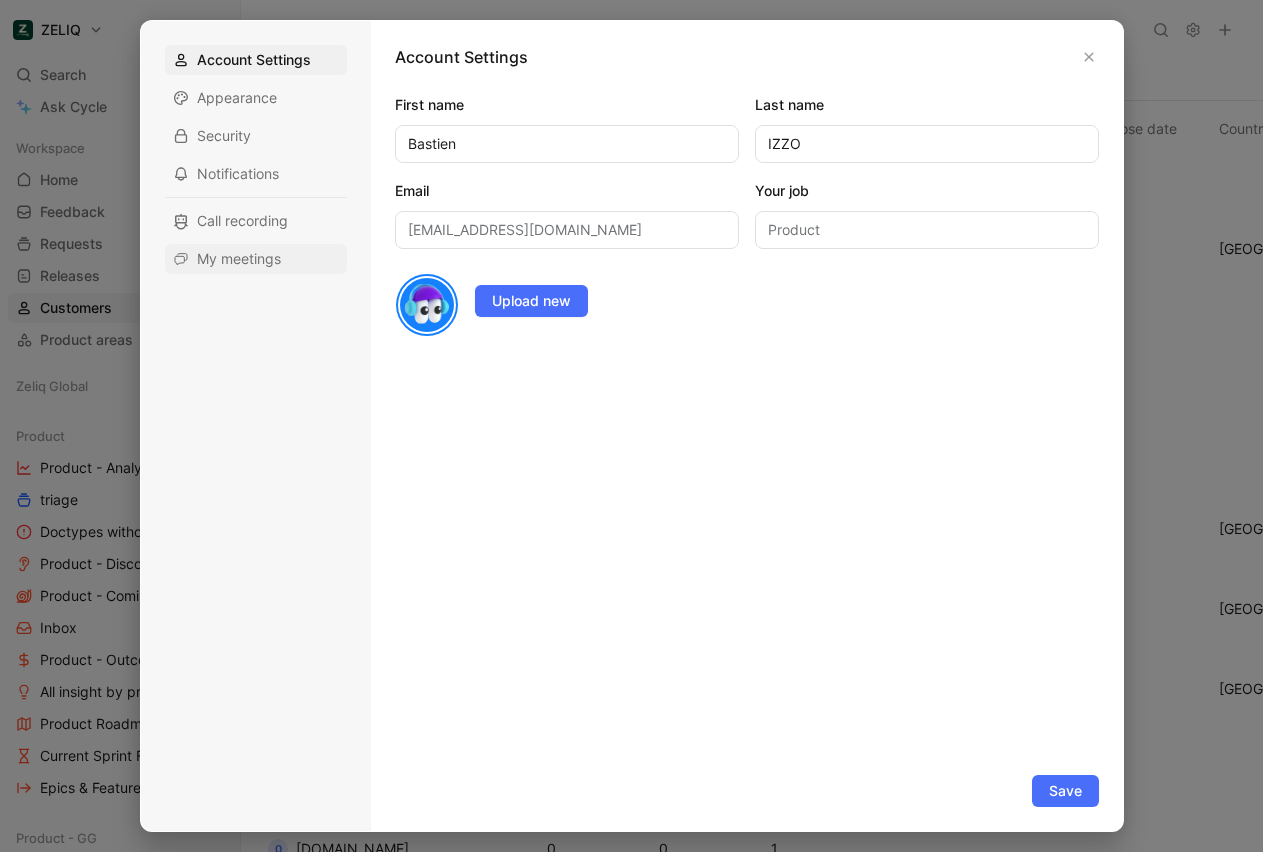 click on "My meetings" at bounding box center [256, 259] 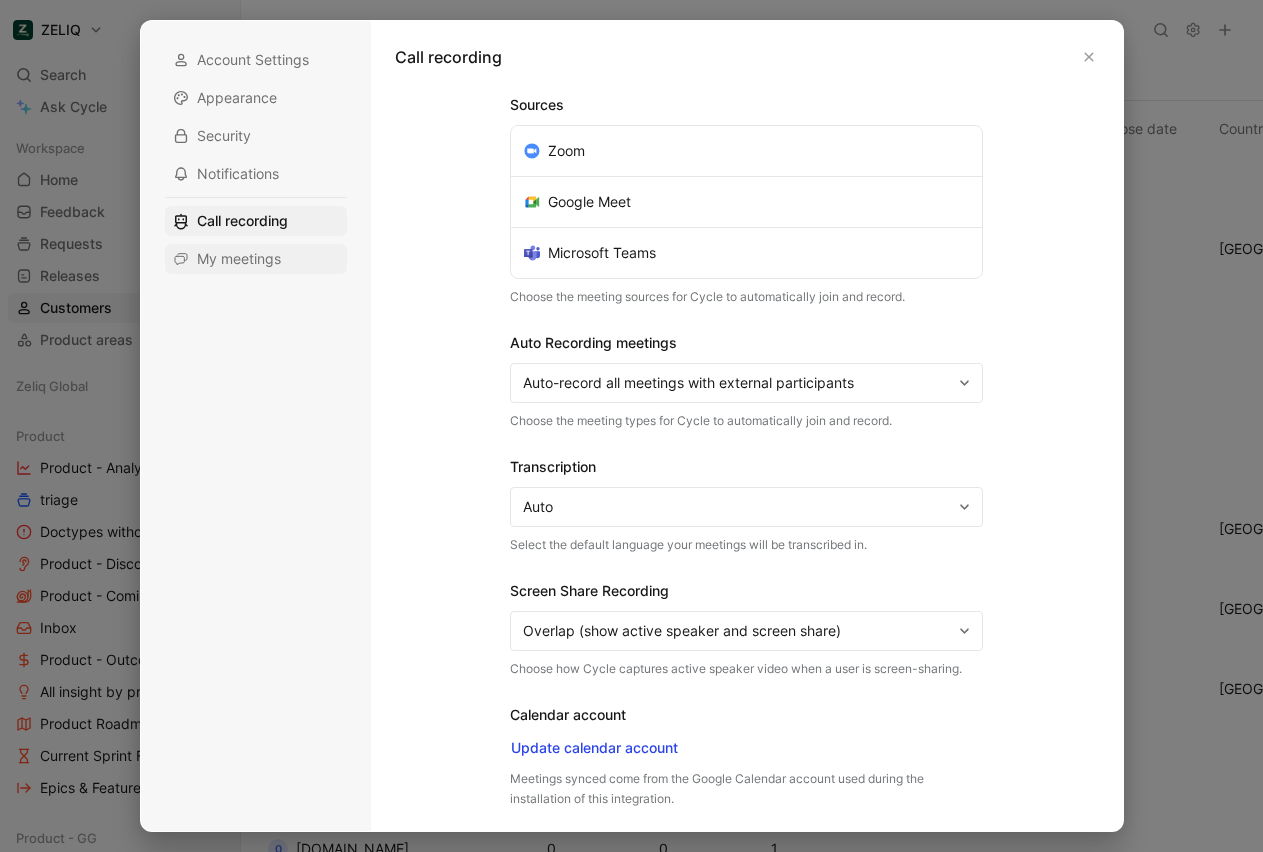 scroll, scrollTop: 0, scrollLeft: 0, axis: both 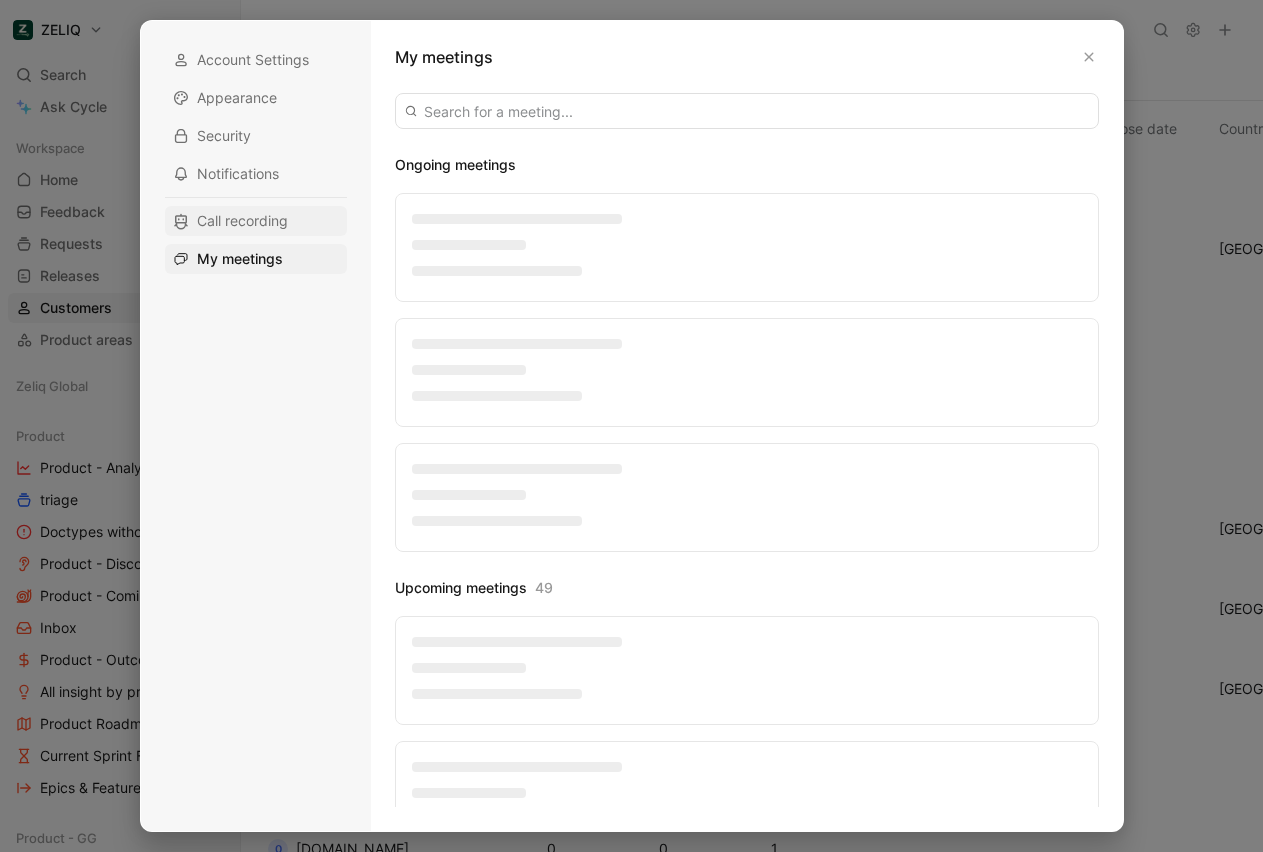 click on "Call recording" at bounding box center (242, 221) 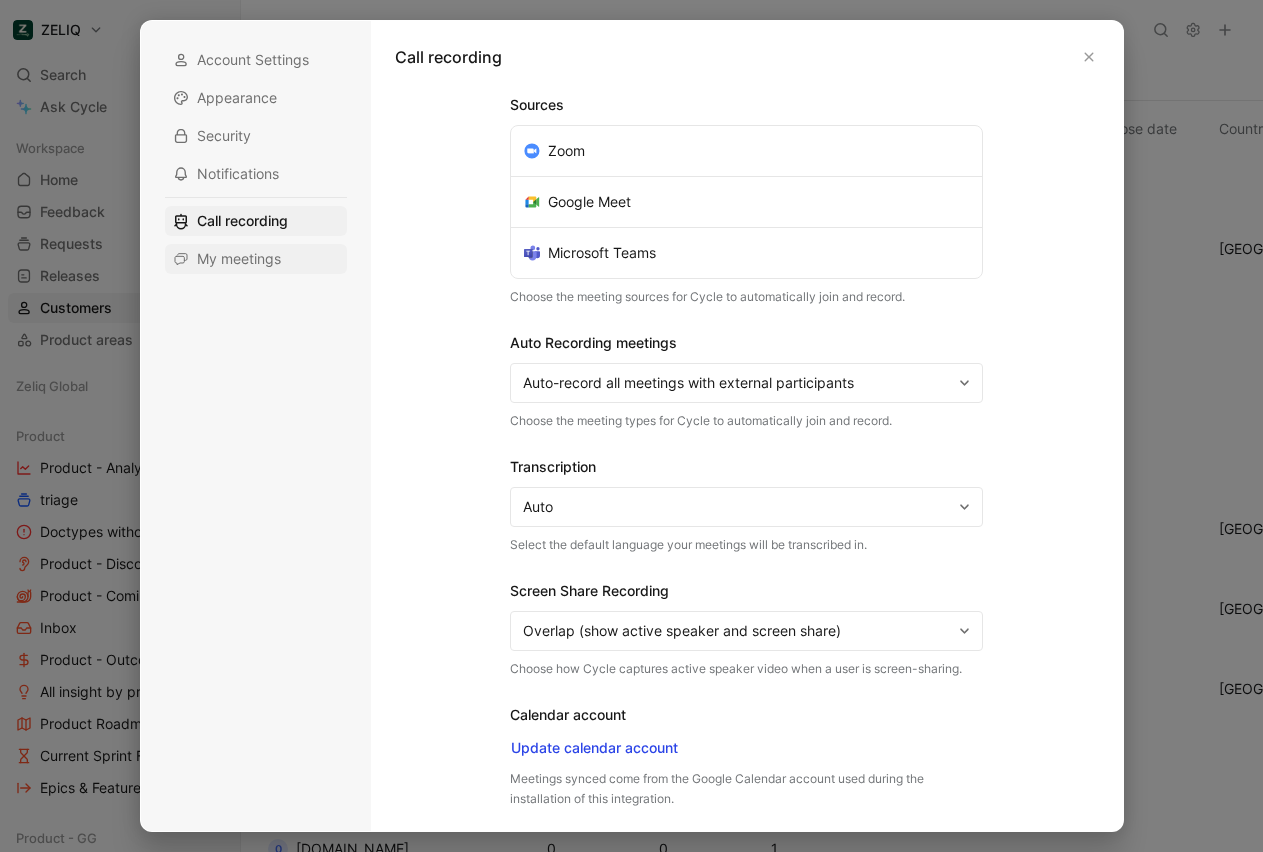 click on "My meetings" at bounding box center (239, 259) 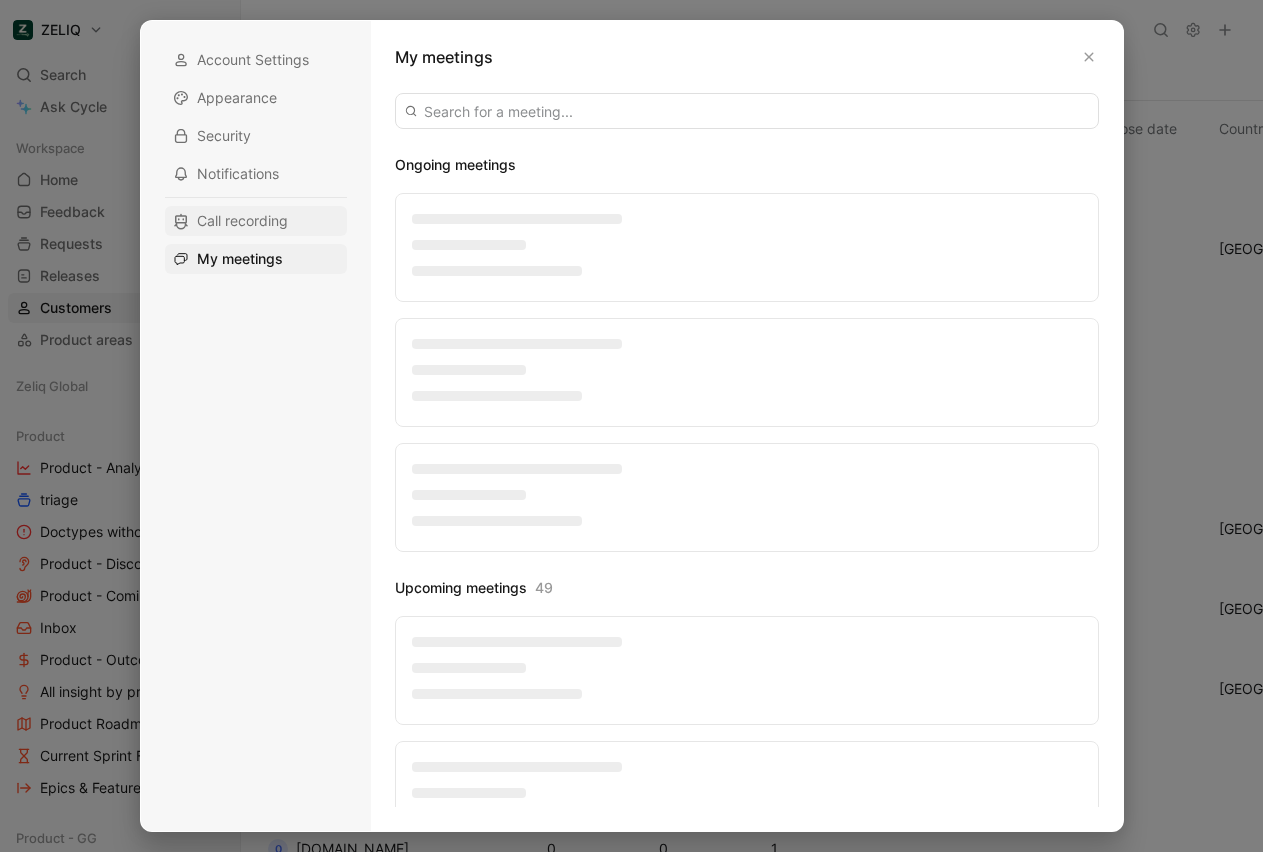 click on "Call recording" at bounding box center [256, 221] 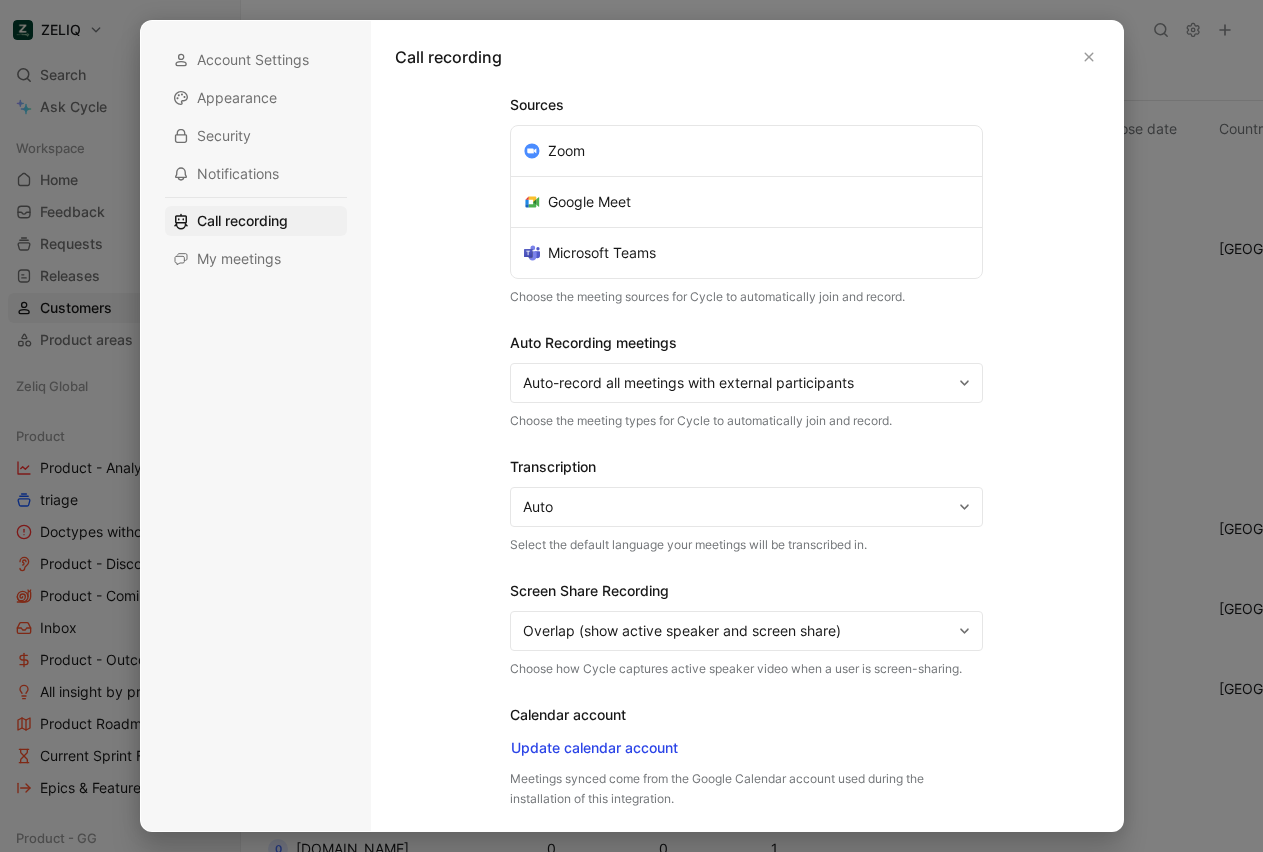 drag, startPoint x: 232, startPoint y: 239, endPoint x: 1129, endPoint y: 38, distance: 919.24426 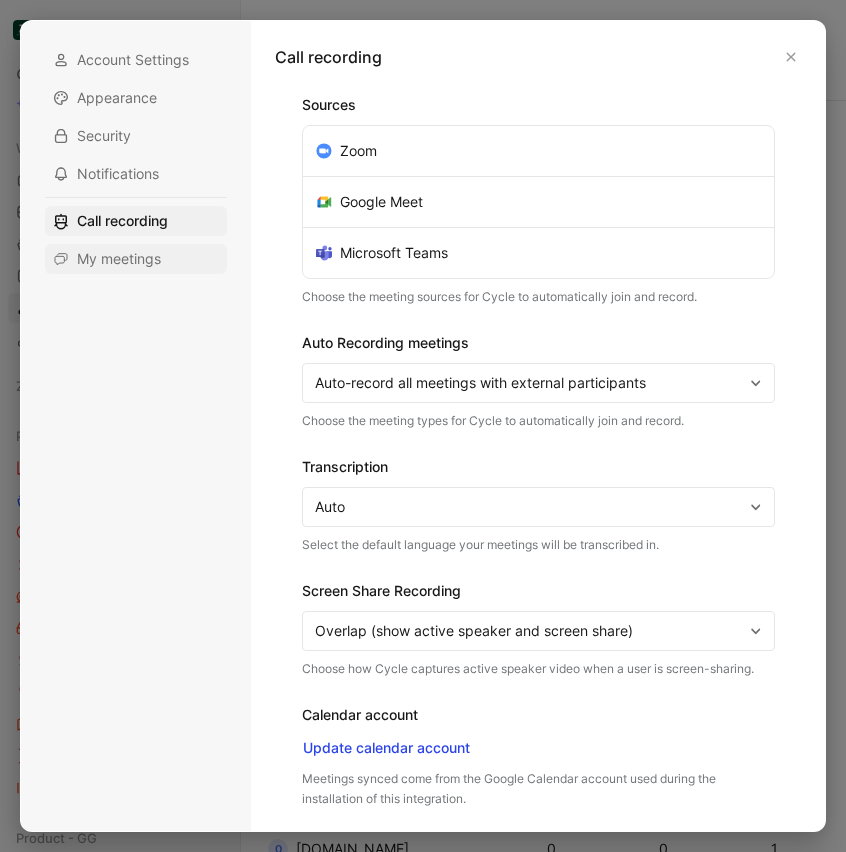 click on "My meetings" at bounding box center (136, 259) 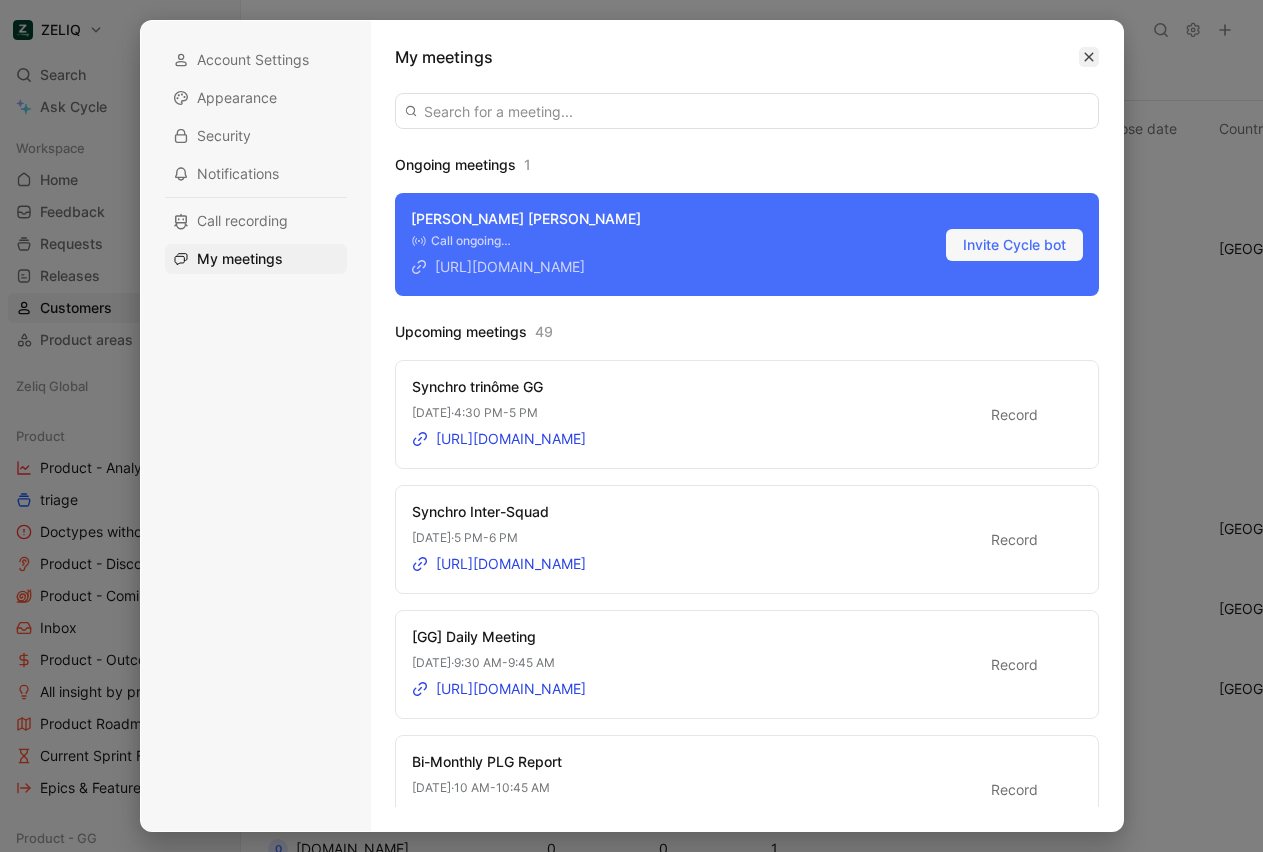 click 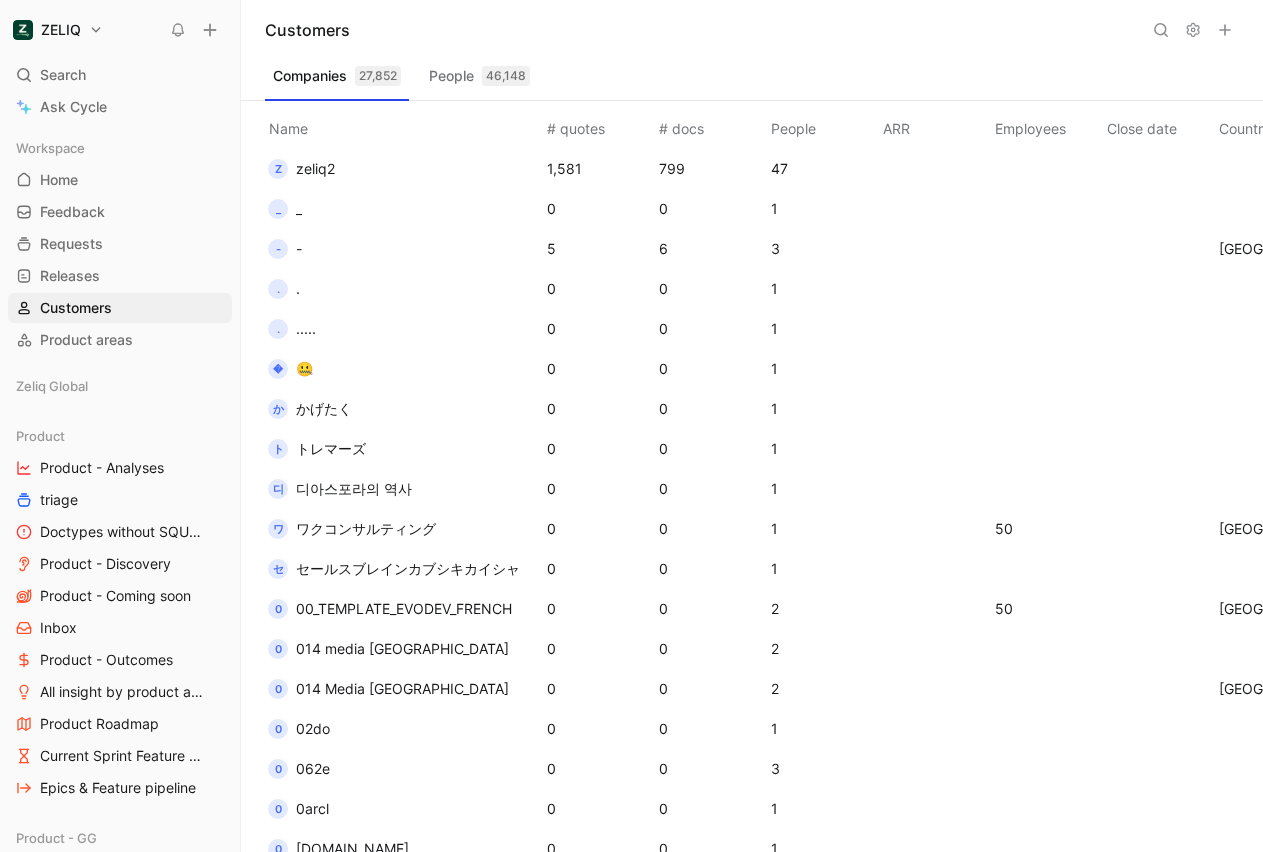 click on "ZELIQ Search ⌘ K Ask Cycle Workspace Home G then H Feedback G then F Requests G then R Releases G then L Customers Product areas Zeliq Global Product Product - Analyses triage Doctypes without SQUAD Product - Discovery Product - Coming soon Inbox Product - Outcomes All insight by product areas Product Roadmap Current Sprint Feature pipeline Epics & Feature pipeline Product - GG GG Bugs for Quick Wins days  GG - VoC GG- Feedback users GG - Discovery GG - Bugs GG - Problems GG - Outcomes GG - Macro roadmap GG - Feature request GG - Priorization GG - Feature factory GG - Epic & features listing Product - Marvel MA Bugs for Quick Wins days  VoC - Marvel All Epics MA - All features/epics/bugs MA - Insights/product area/date MA - Feedbacks MA - Bugs MA - Features Listing MA - Features pipeline MA - Roadmap  MA - Roadmap - Kanban Product - DC Design Feedback inbox design Design - Feature factory Design - UI Other Success Bugs for Quick Wins days  Bug Marvel Marion Bug DC Marion CSM Dashboard 27,852" at bounding box center [631, 426] 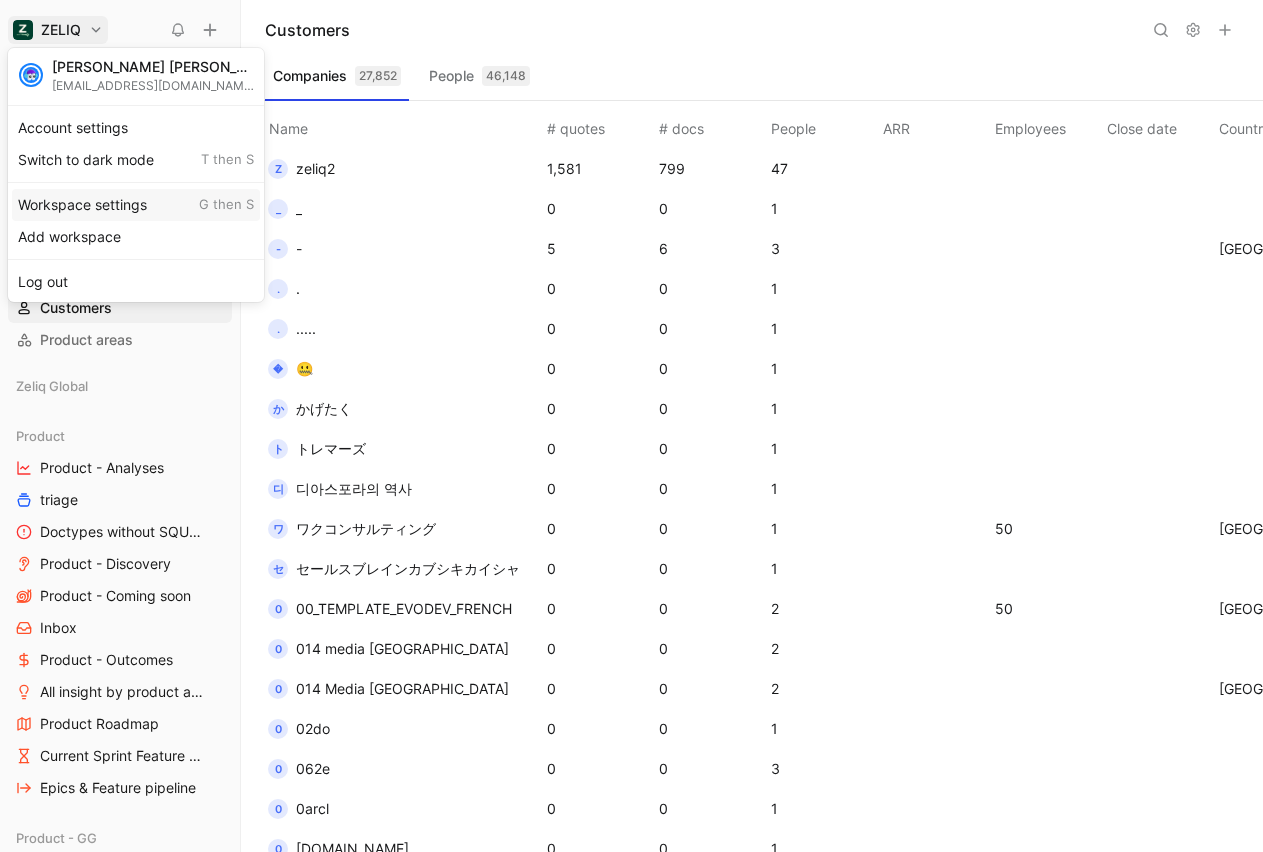 click on "Workspace settings G then S" at bounding box center (136, 205) 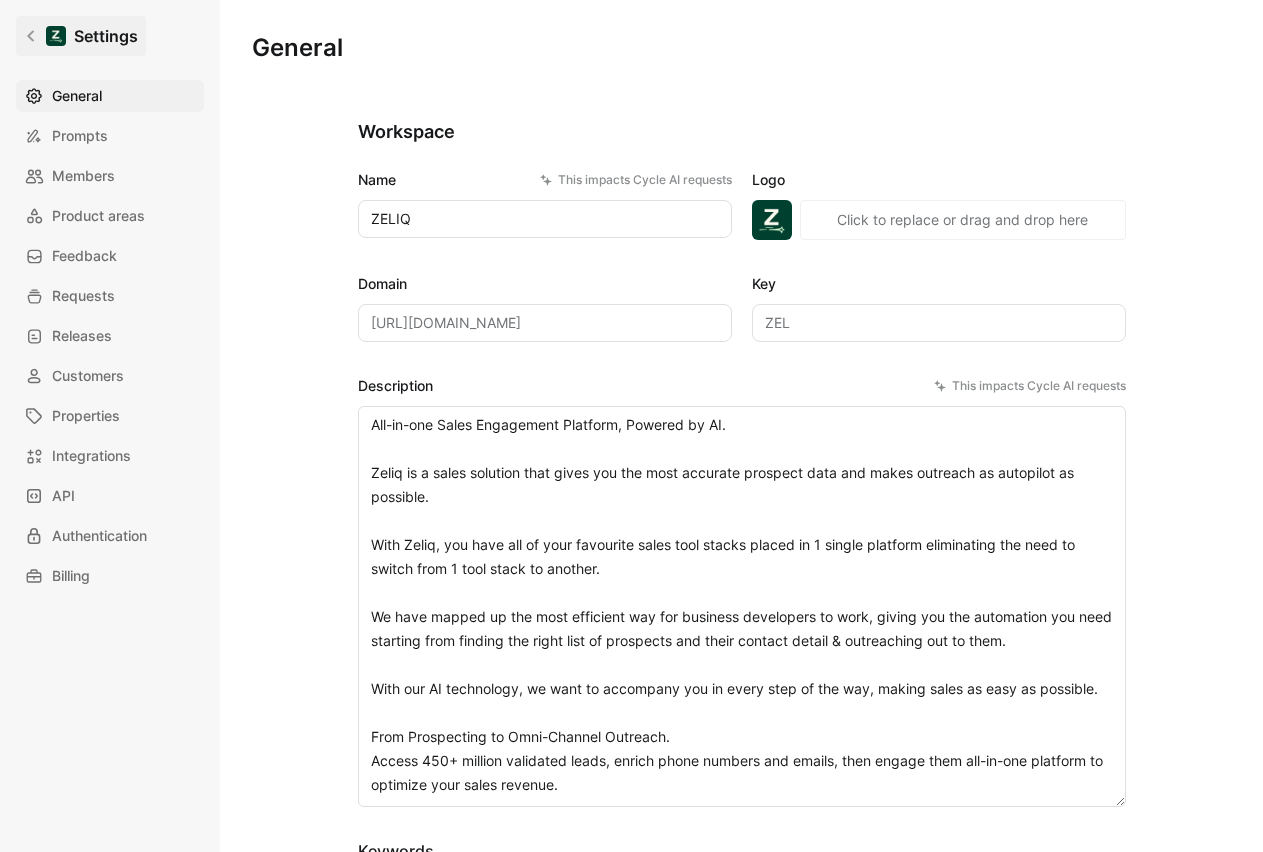 click on "Settings" at bounding box center (81, 36) 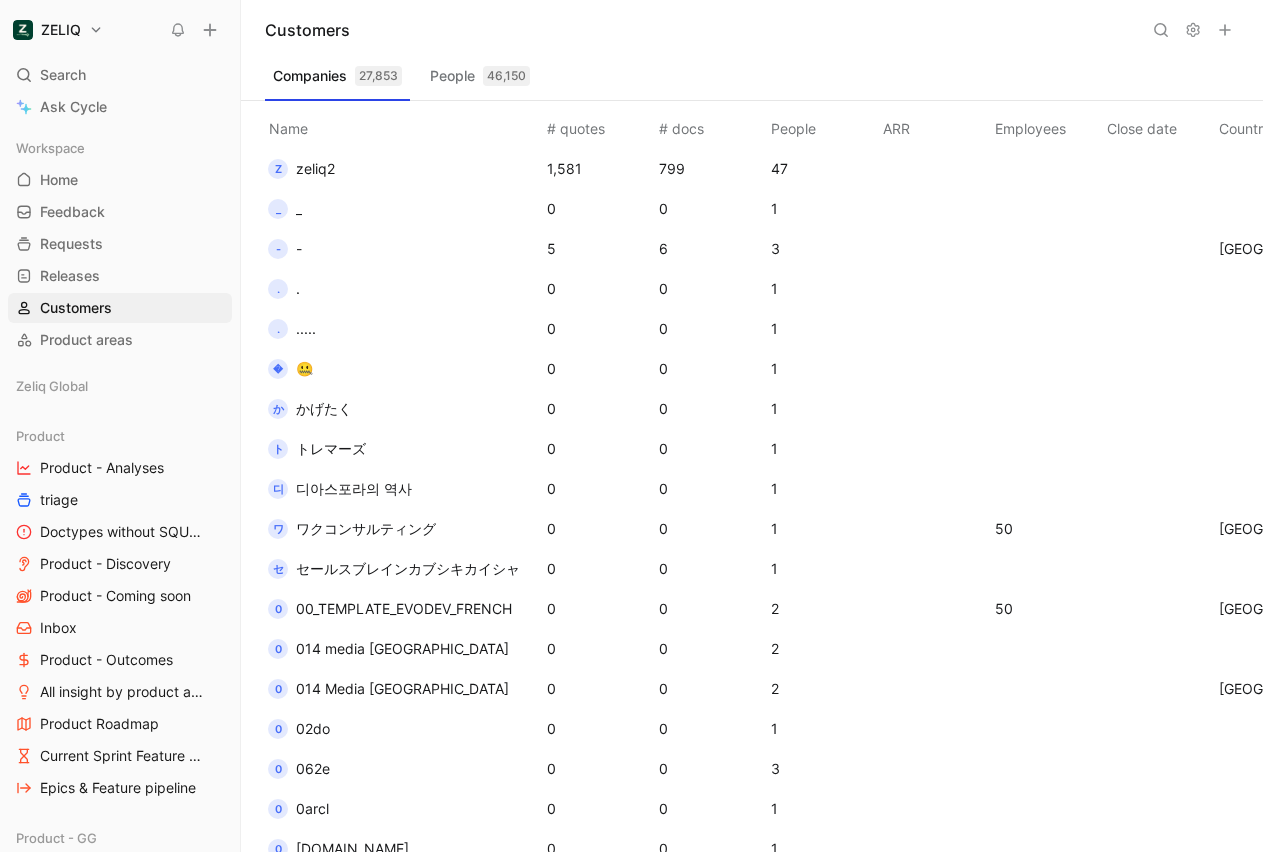 click on "ZELIQ Search ⌘ K Ask Cycle Workspace Home G then H Feedback G then F Requests G then R Releases G then L Customers Product areas Zeliq Global Product Product - Analyses triage Doctypes without SQUAD Product - Discovery Product - Coming soon Inbox Product - Outcomes All insight by product areas Product Roadmap Current Sprint Feature pipeline Epics & Feature pipeline Product - GG GG Bugs for Quick Wins days  GG - VoC GG- Feedback users GG - Discovery GG - Bugs GG - Problems GG - Outcomes GG - Macro roadmap GG - Feature request GG - Priorization GG - Feature factory GG - Epic & features listing Product - Marvel MA Bugs for Quick Wins days  VoC - Marvel All Epics MA - All features/epics/bugs MA - Insights/product area/date MA - Feedbacks MA - Bugs MA - Features Listing MA - Features pipeline MA - Roadmap  MA - Roadmap - Kanban Product - DC Design Feedback inbox design Design - Feature factory Design - UI Other Success Bugs for Quick Wins days  Bug Marvel Marion Bug DC Marion CSM Dashboard 27,853" at bounding box center [631, 426] 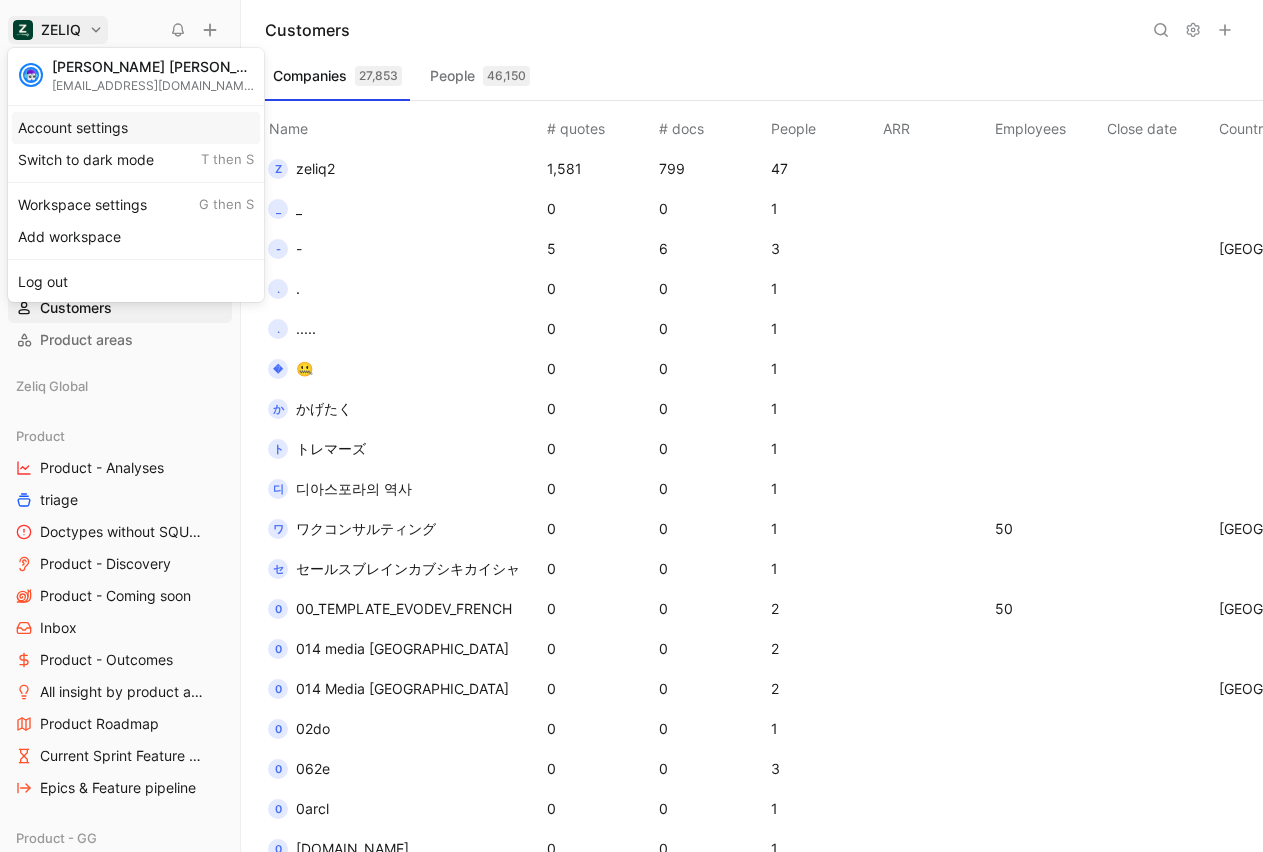 click on "Account settings" at bounding box center (136, 128) 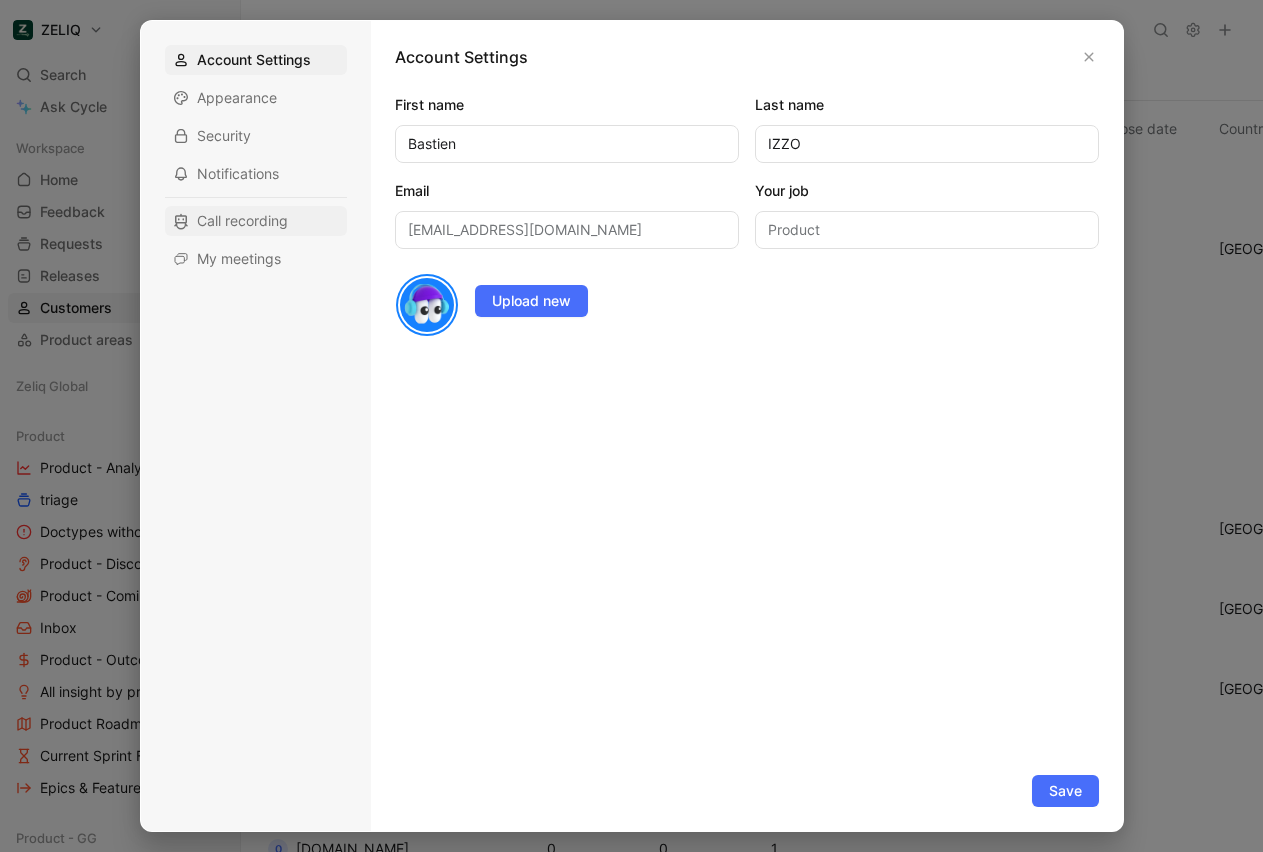 click on "Call recording" at bounding box center (256, 221) 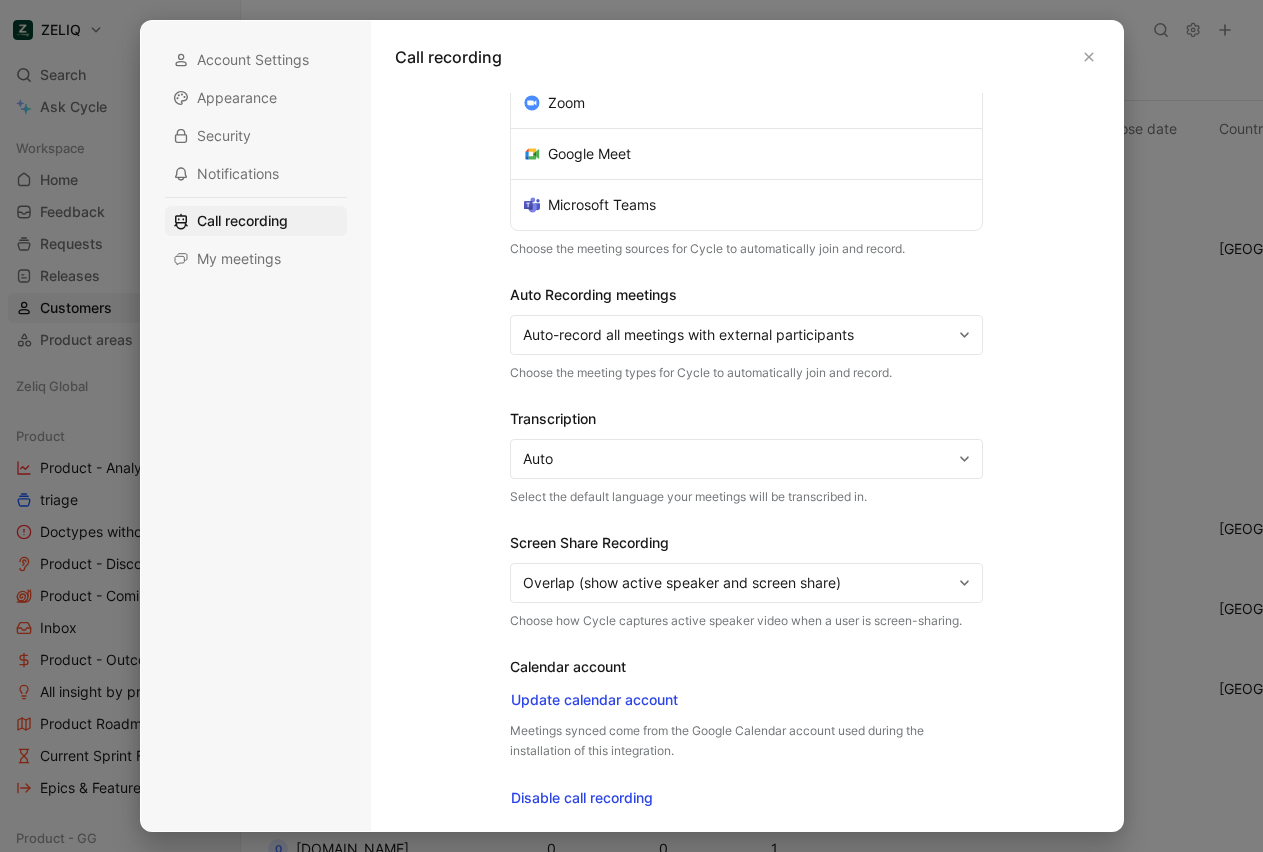scroll, scrollTop: 52, scrollLeft: 0, axis: vertical 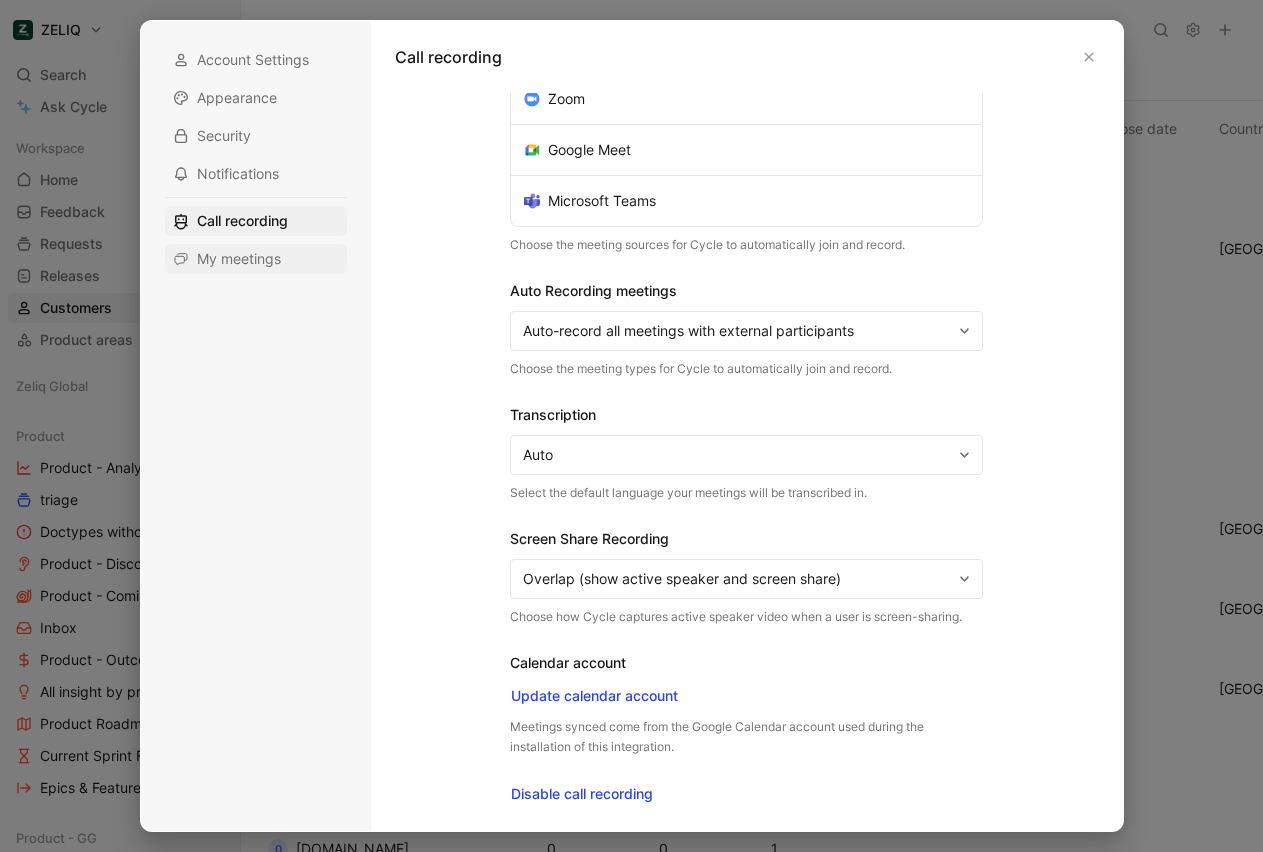 click on "My meetings" at bounding box center (256, 259) 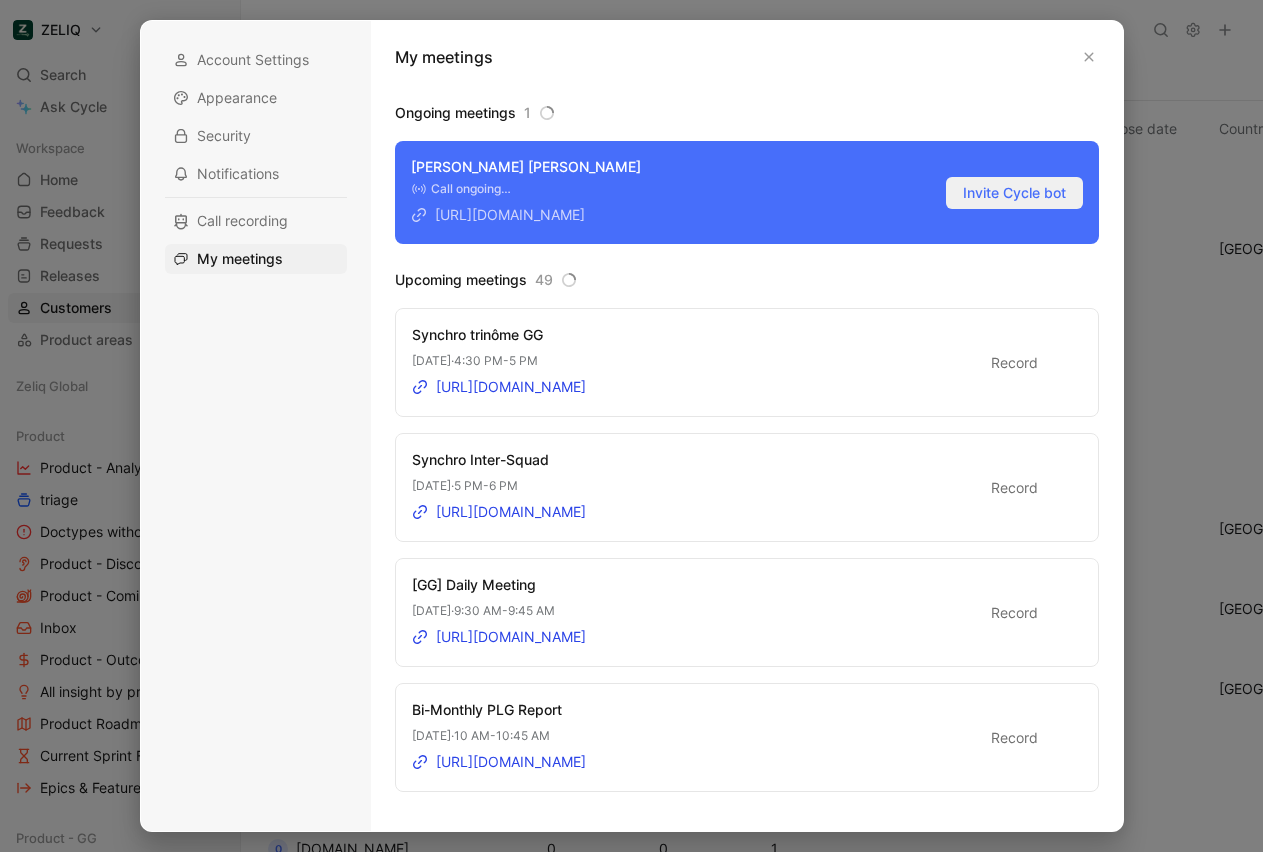 click on "Invite Cycle bot" at bounding box center [1014, 193] 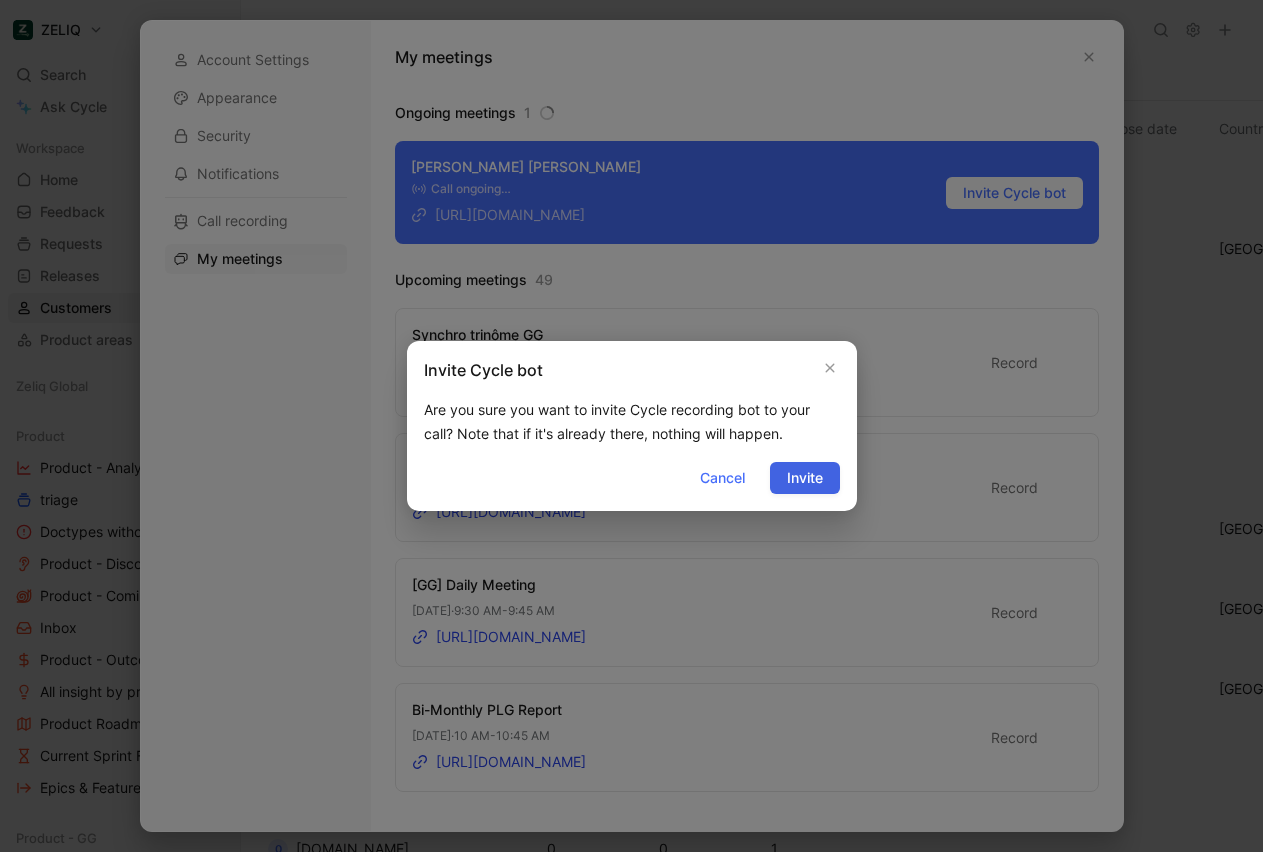 click on "Invite" at bounding box center (805, 478) 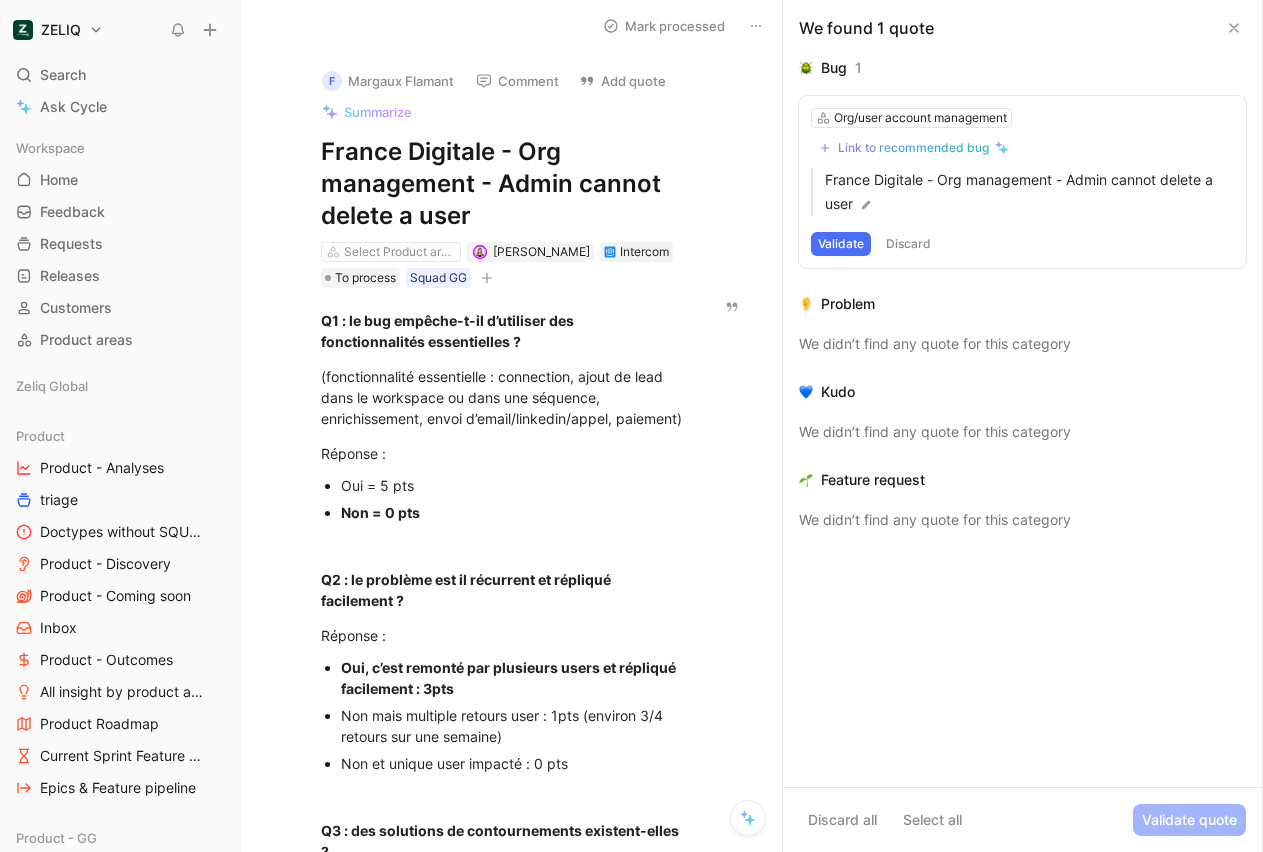 scroll, scrollTop: 0, scrollLeft: 0, axis: both 